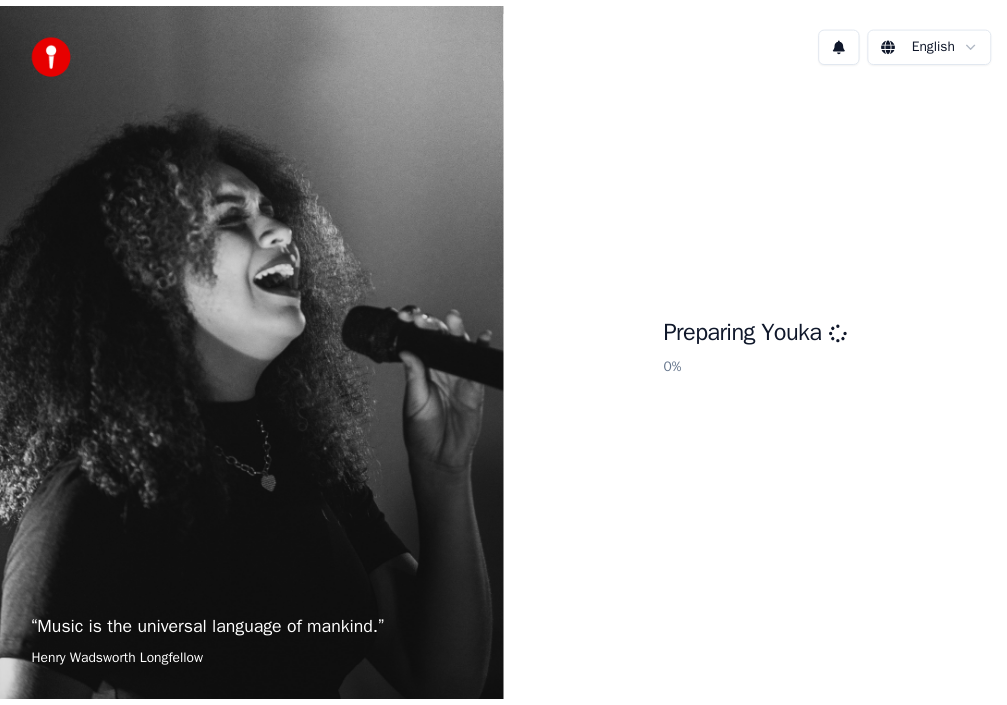 scroll, scrollTop: 0, scrollLeft: 0, axis: both 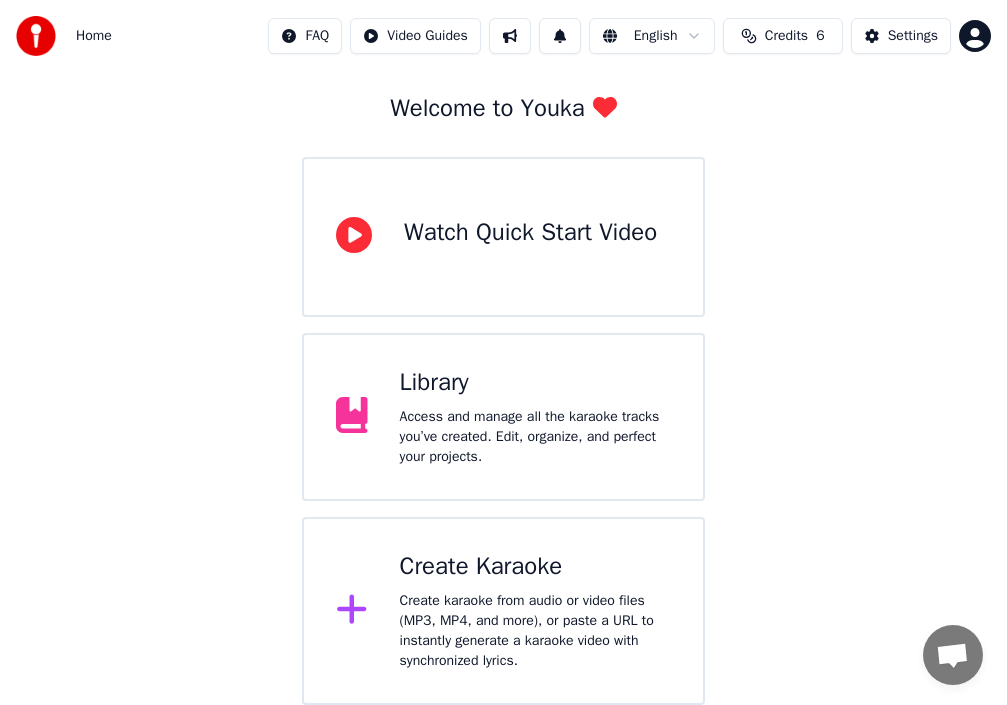 click 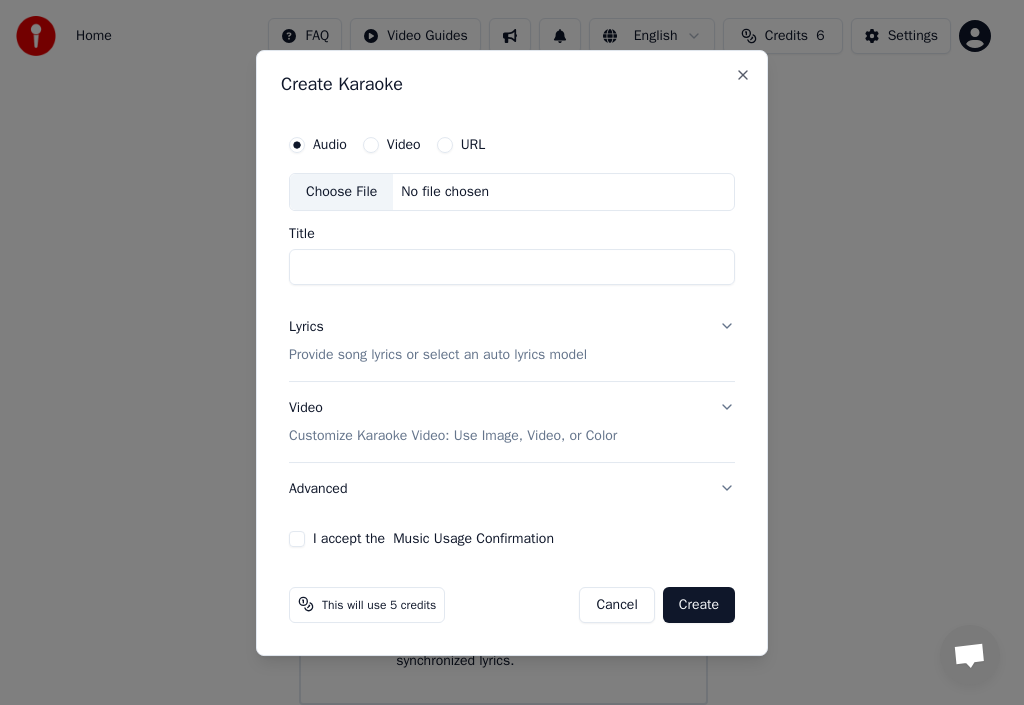 click on "Choose File" at bounding box center [341, 192] 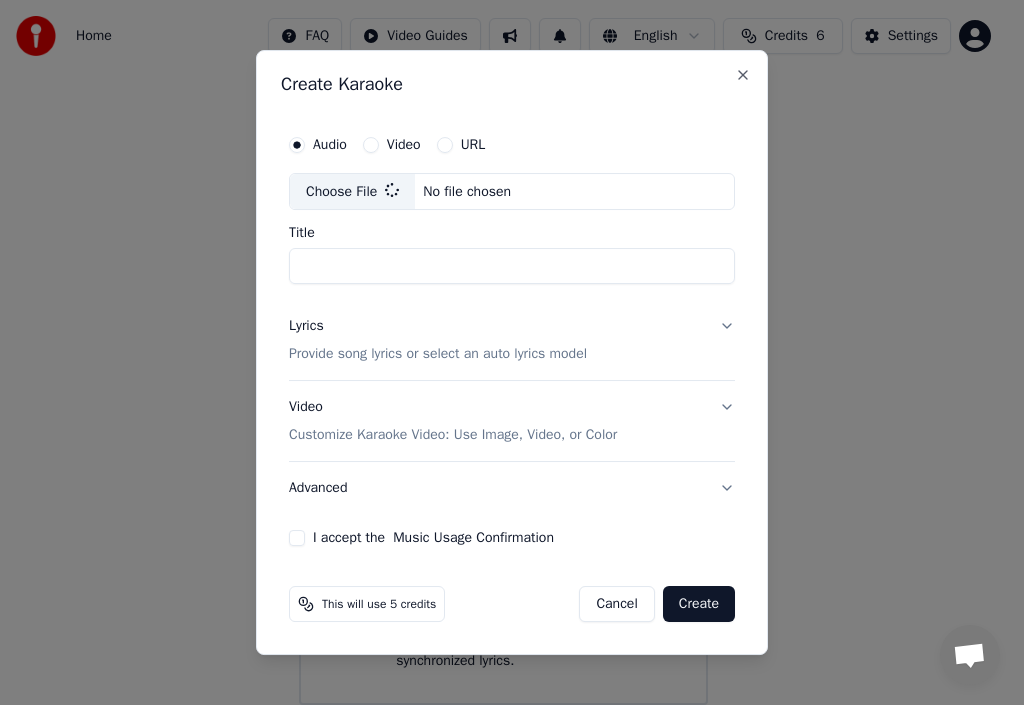 type on "**********" 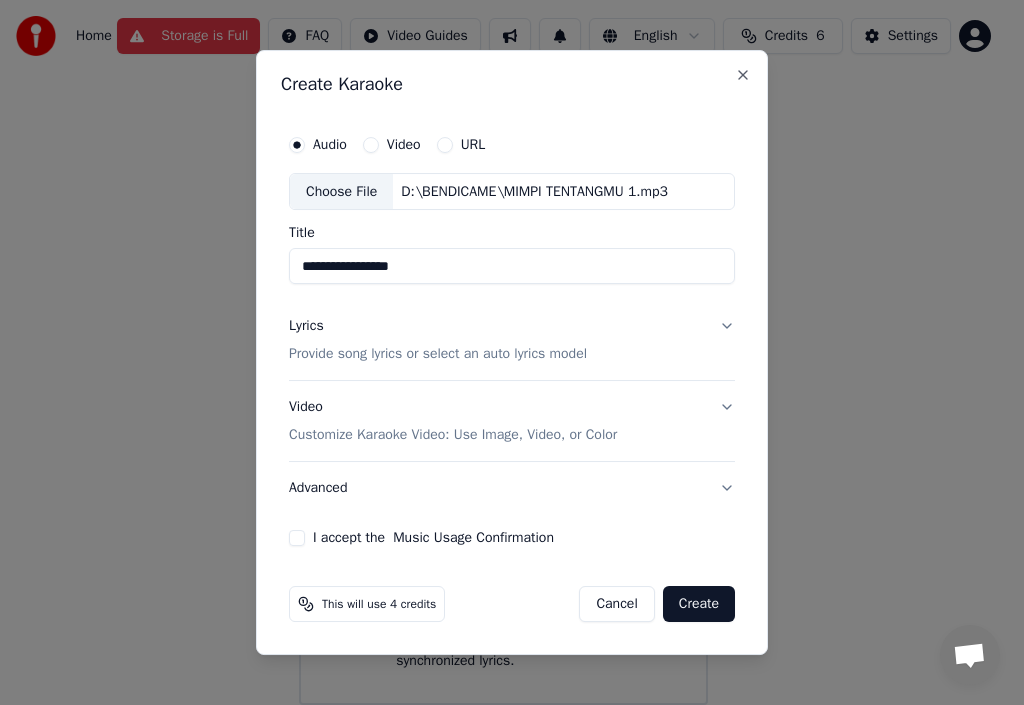 click on "Provide song lyrics or select an auto lyrics model" at bounding box center (438, 355) 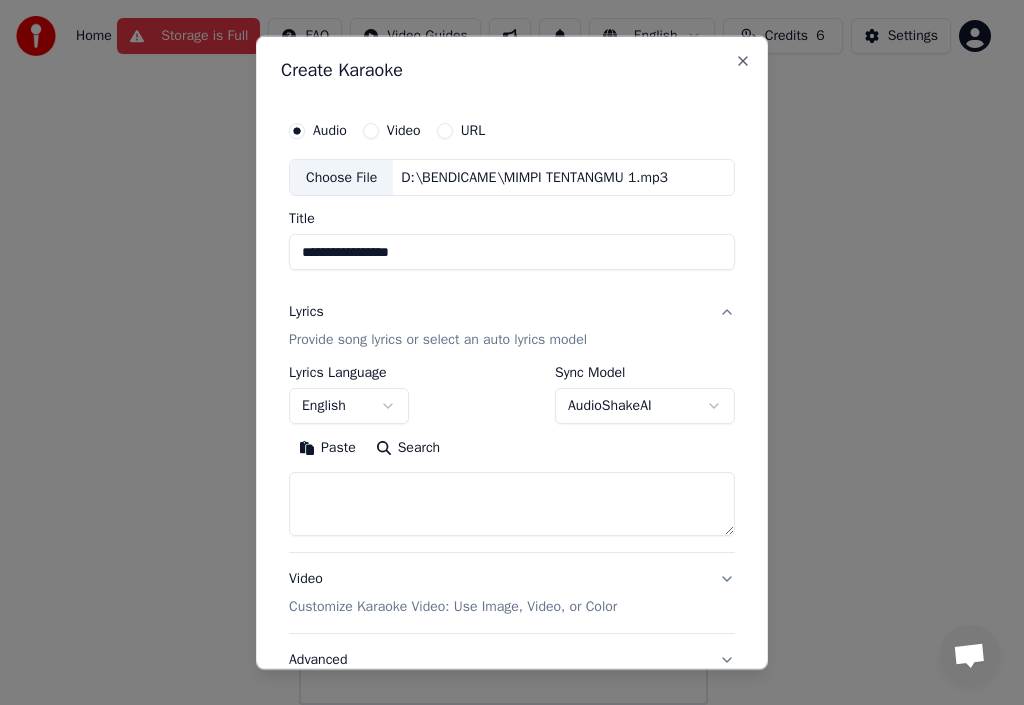 click on "Paste" at bounding box center [327, 448] 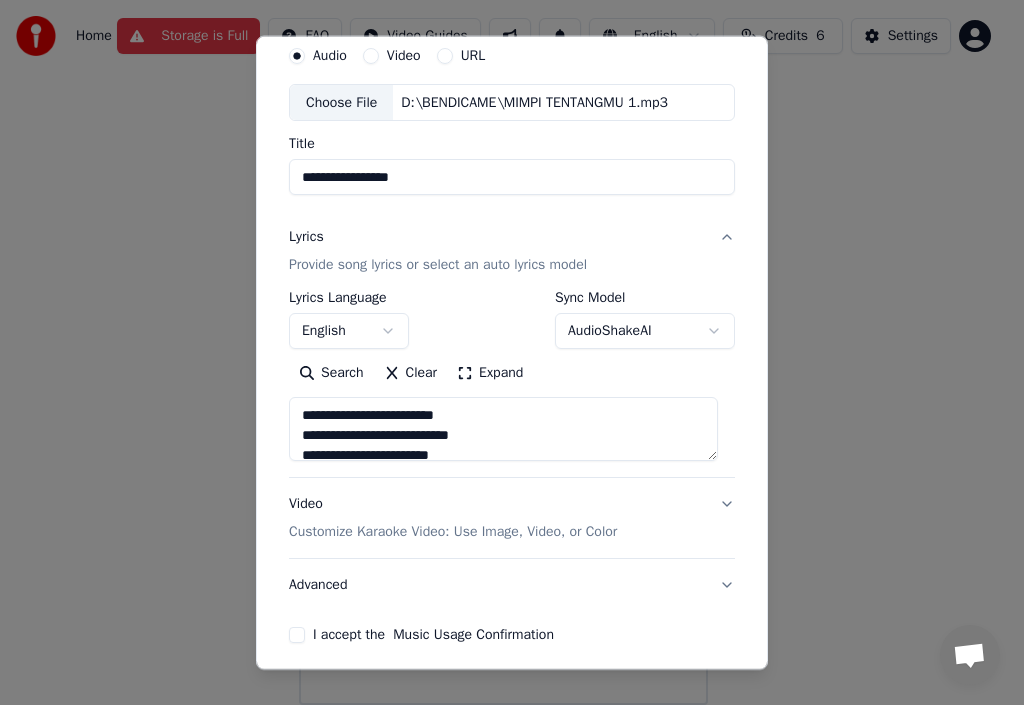 scroll, scrollTop: 80, scrollLeft: 0, axis: vertical 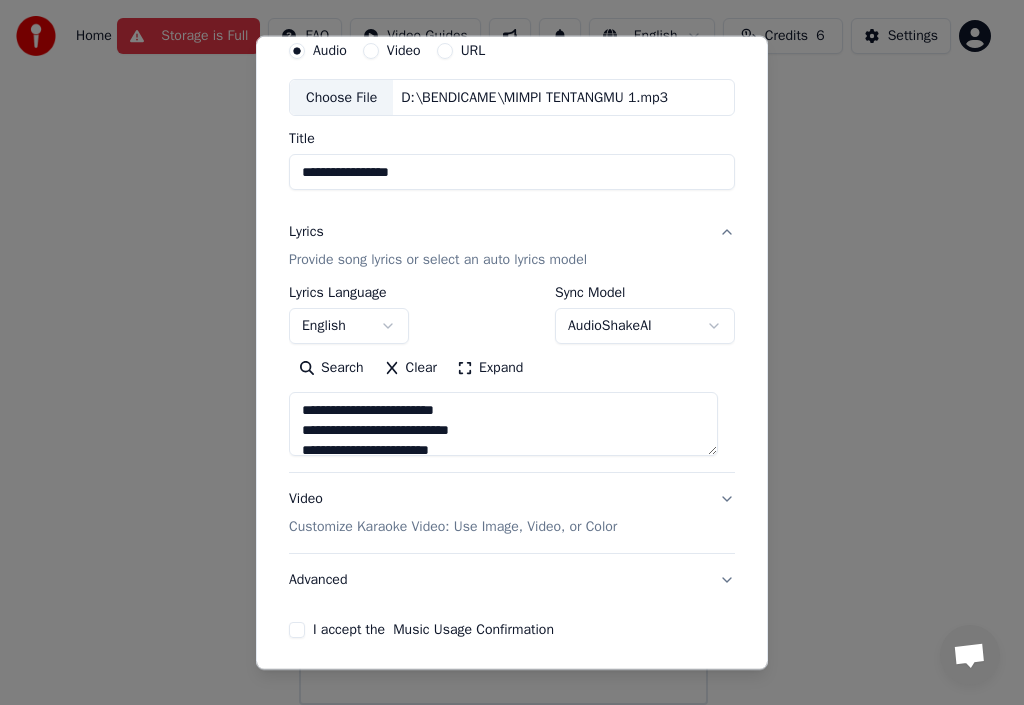 click on "**********" at bounding box center [503, 424] 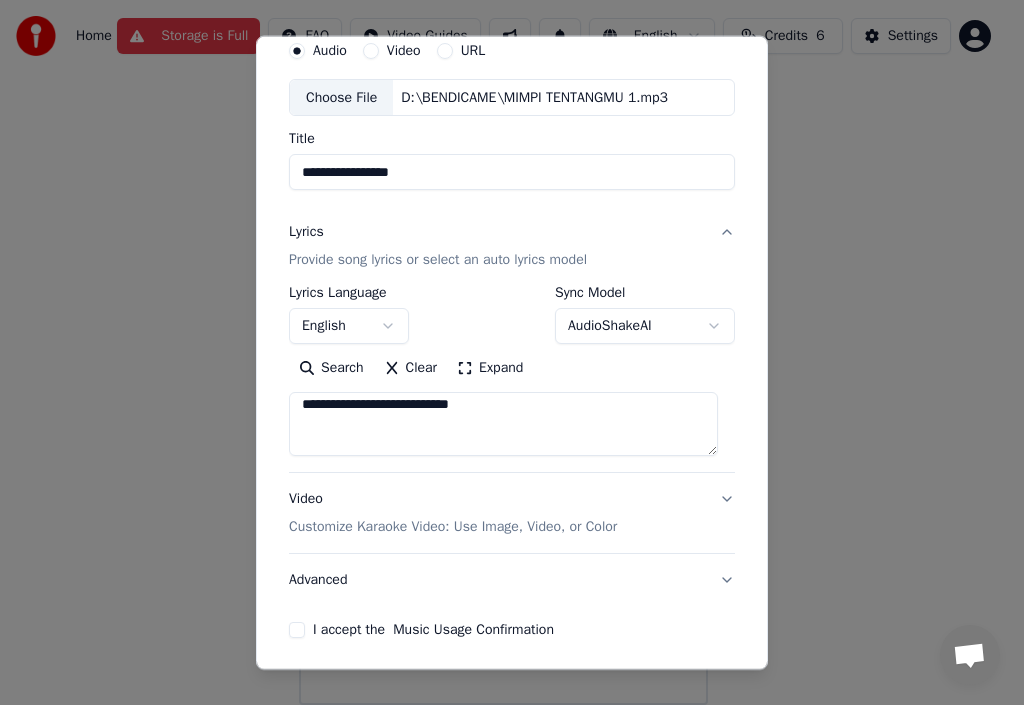 scroll, scrollTop: 86, scrollLeft: 0, axis: vertical 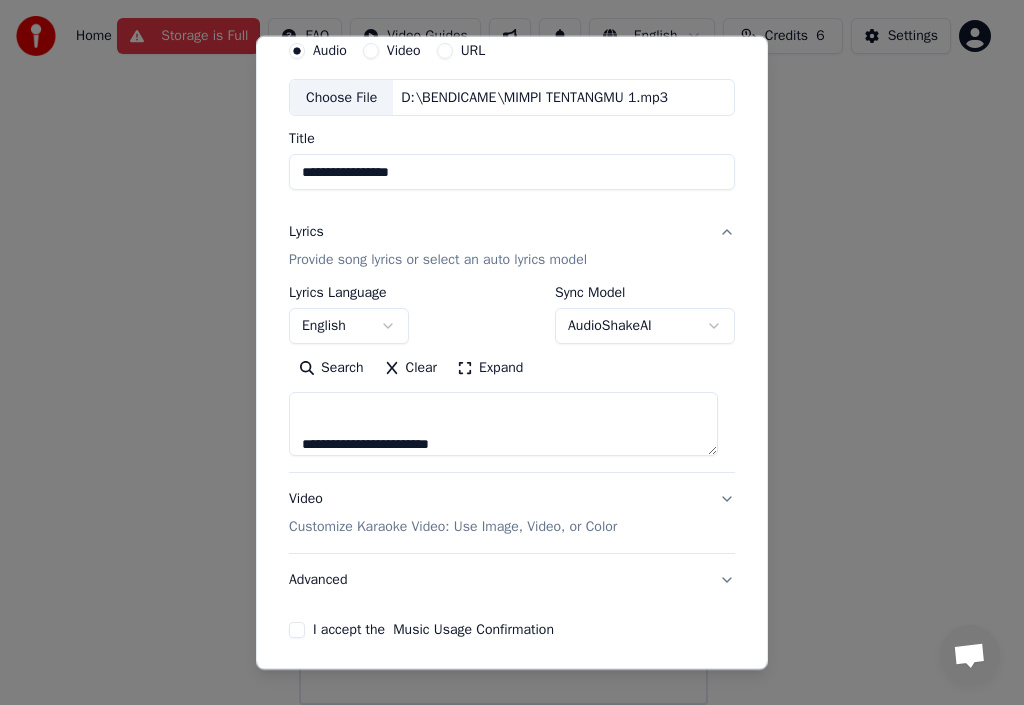 type on "**********" 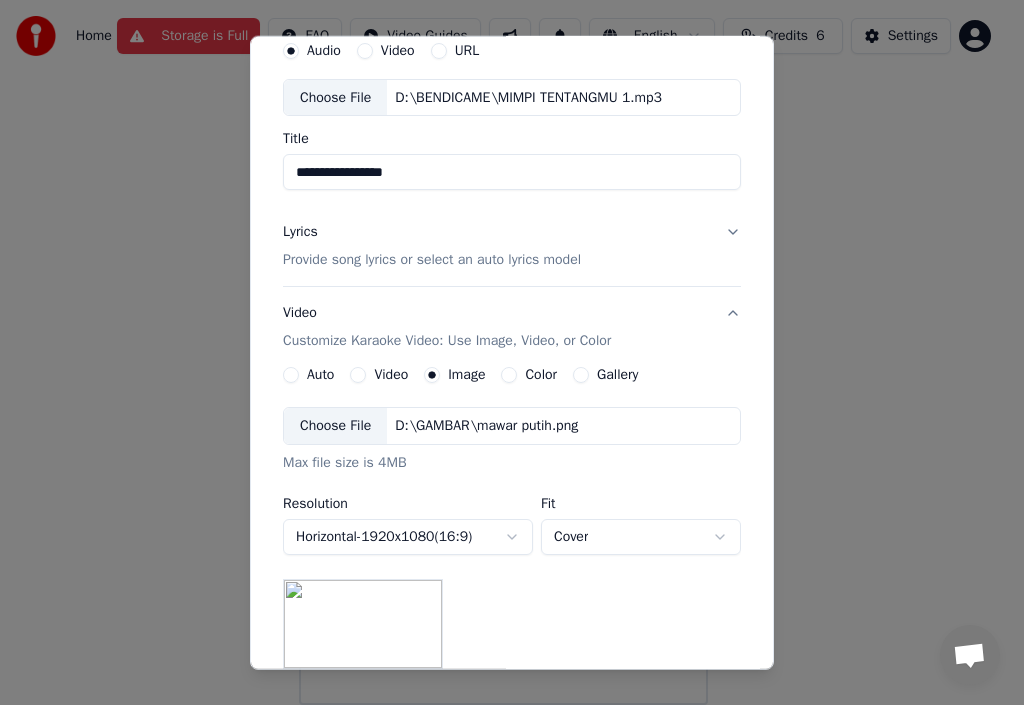 click on "Choose File" at bounding box center (335, 426) 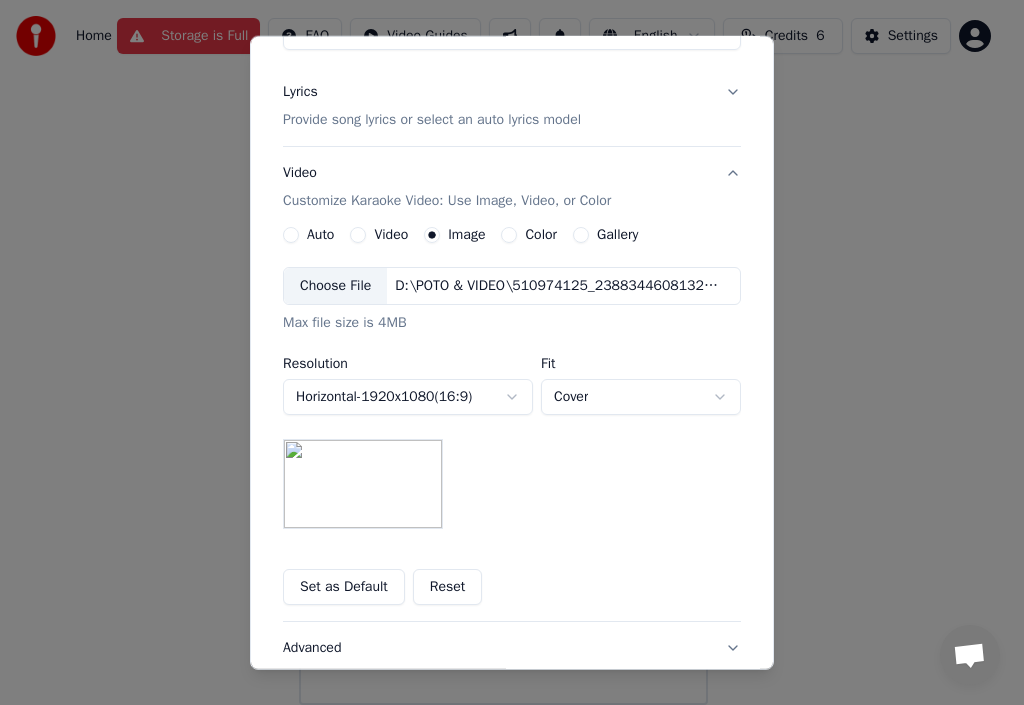 scroll, scrollTop: 280, scrollLeft: 0, axis: vertical 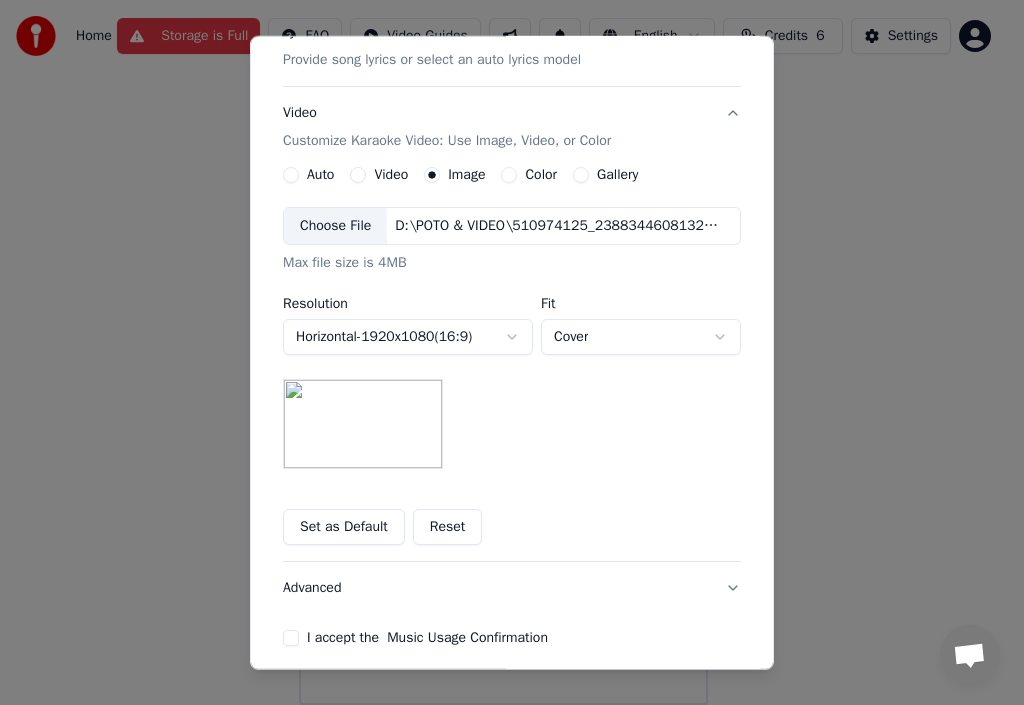 click on "Choose File" at bounding box center [335, 226] 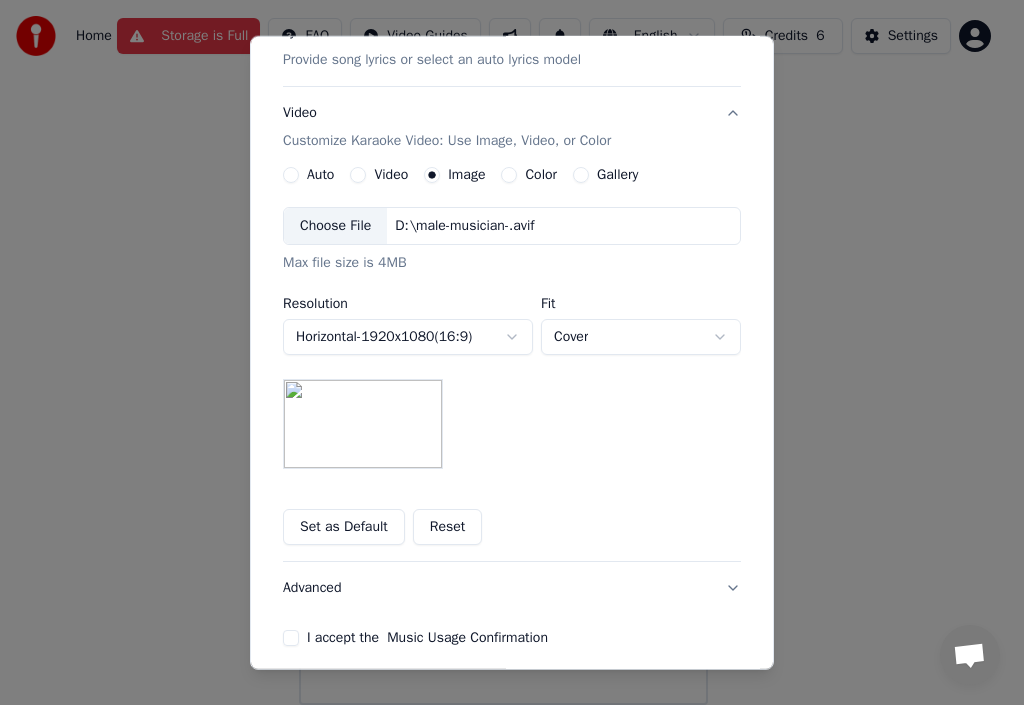 click on "Choose File" at bounding box center [335, 226] 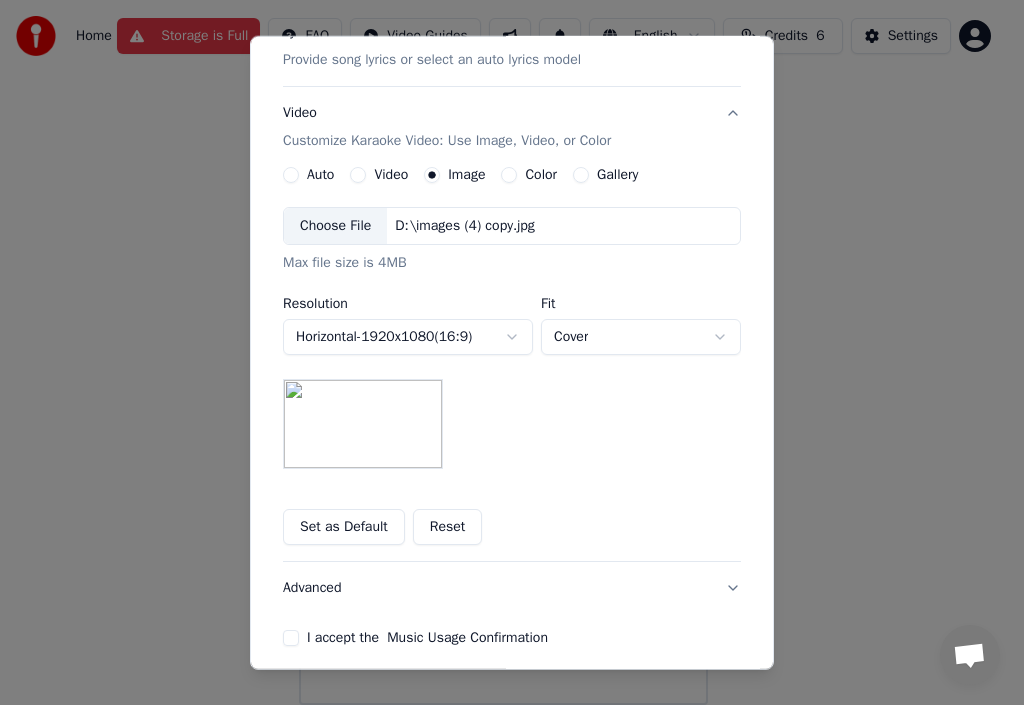 click at bounding box center [363, 424] 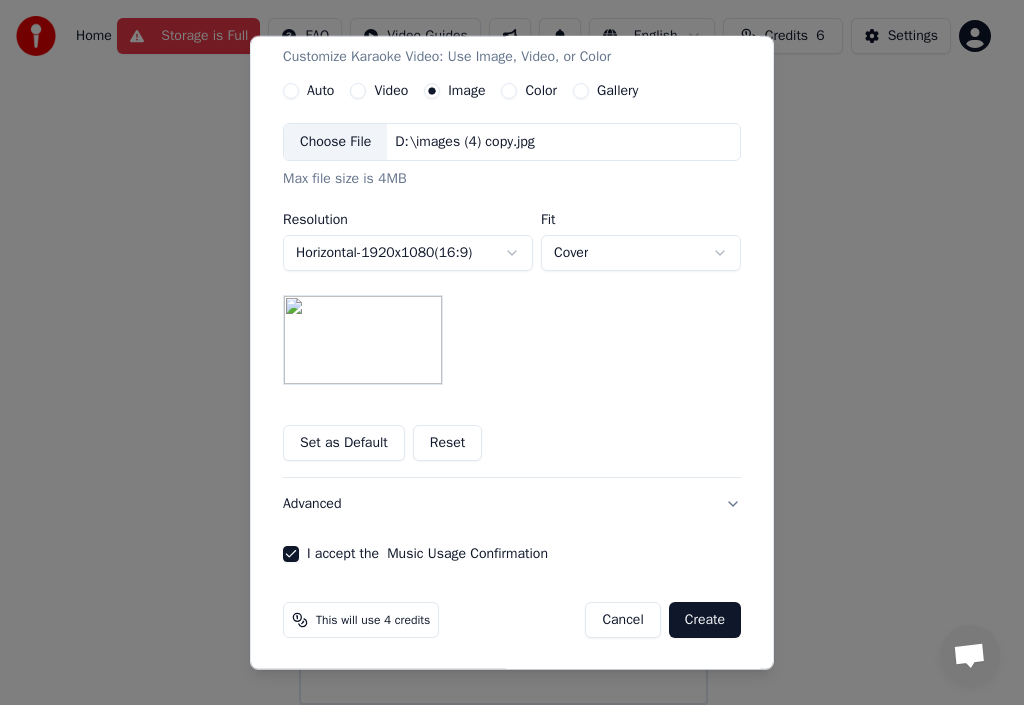 scroll, scrollTop: 365, scrollLeft: 0, axis: vertical 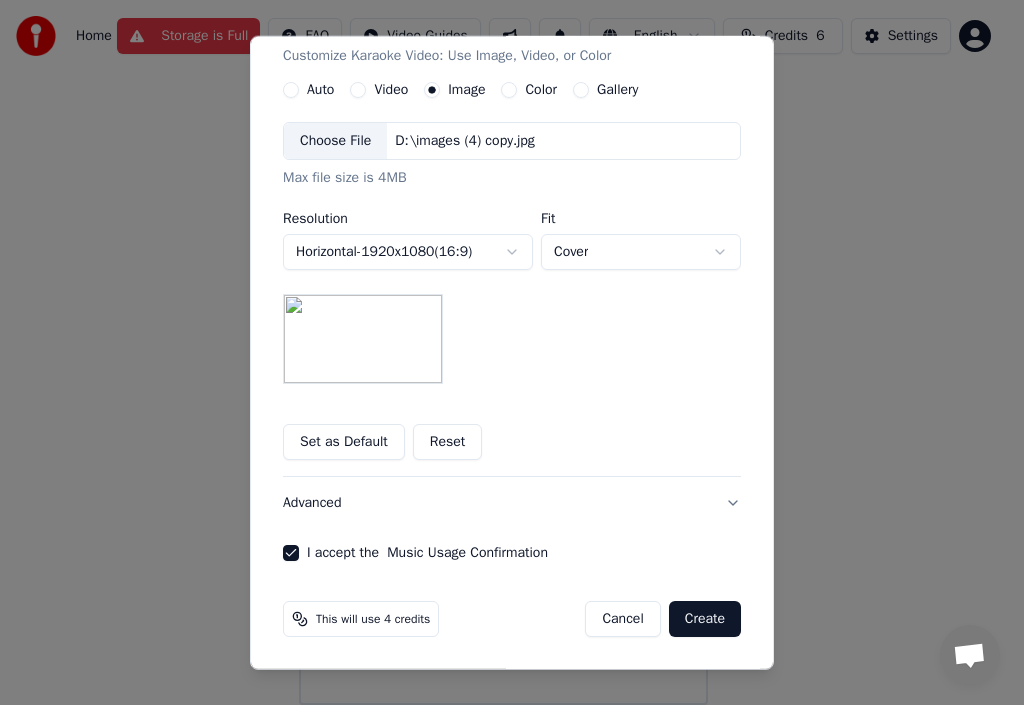click on "Create" at bounding box center (705, 619) 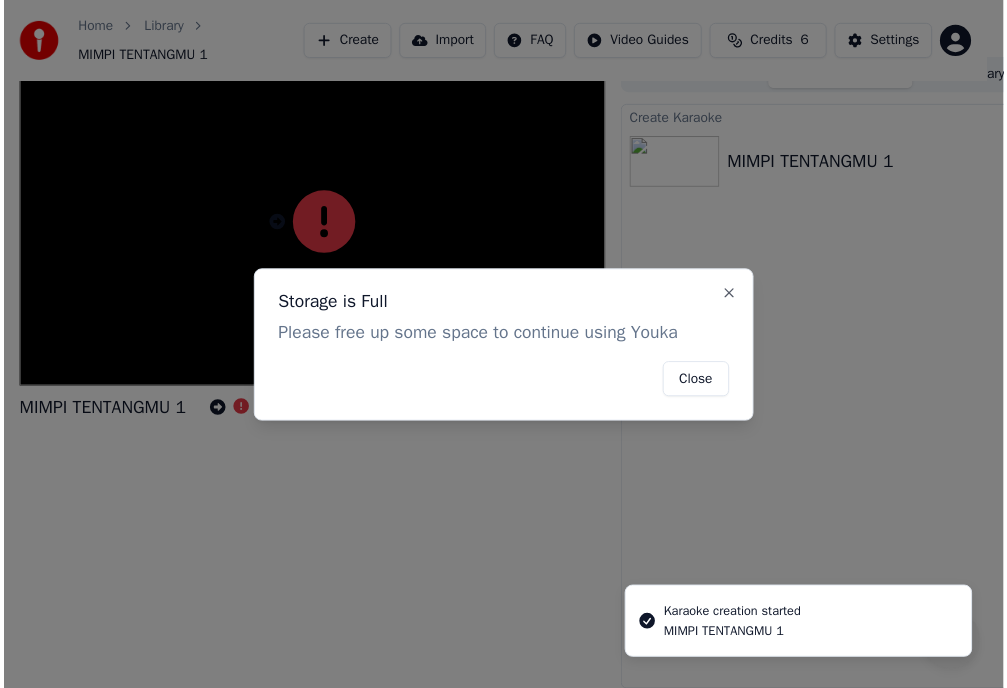 scroll, scrollTop: 24, scrollLeft: 0, axis: vertical 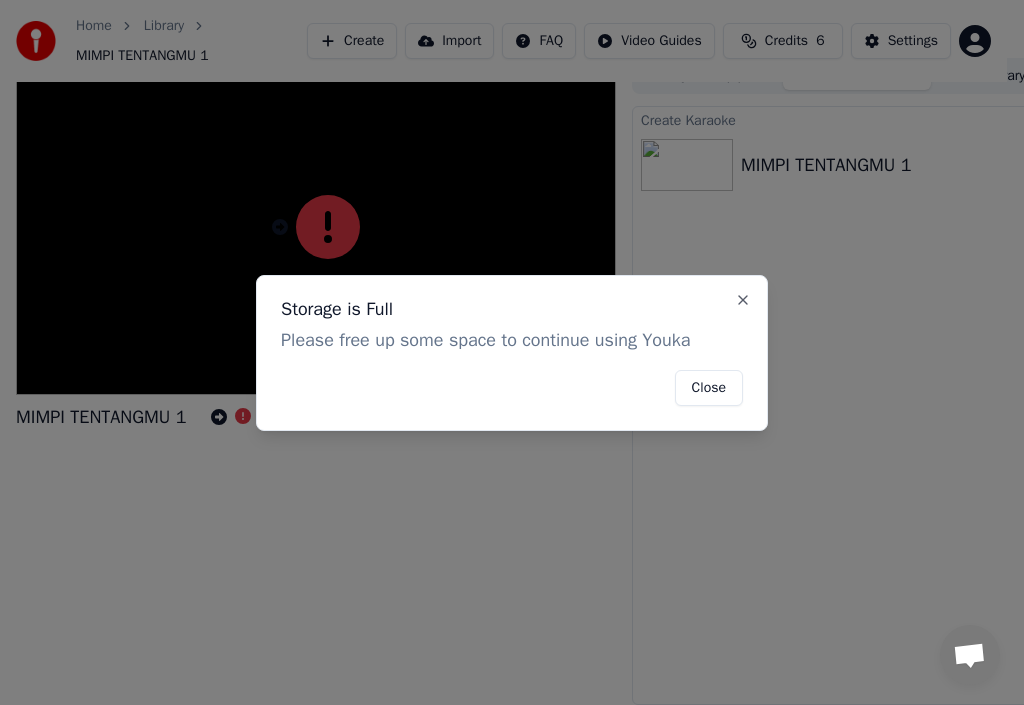 click on "Close" at bounding box center (709, 388) 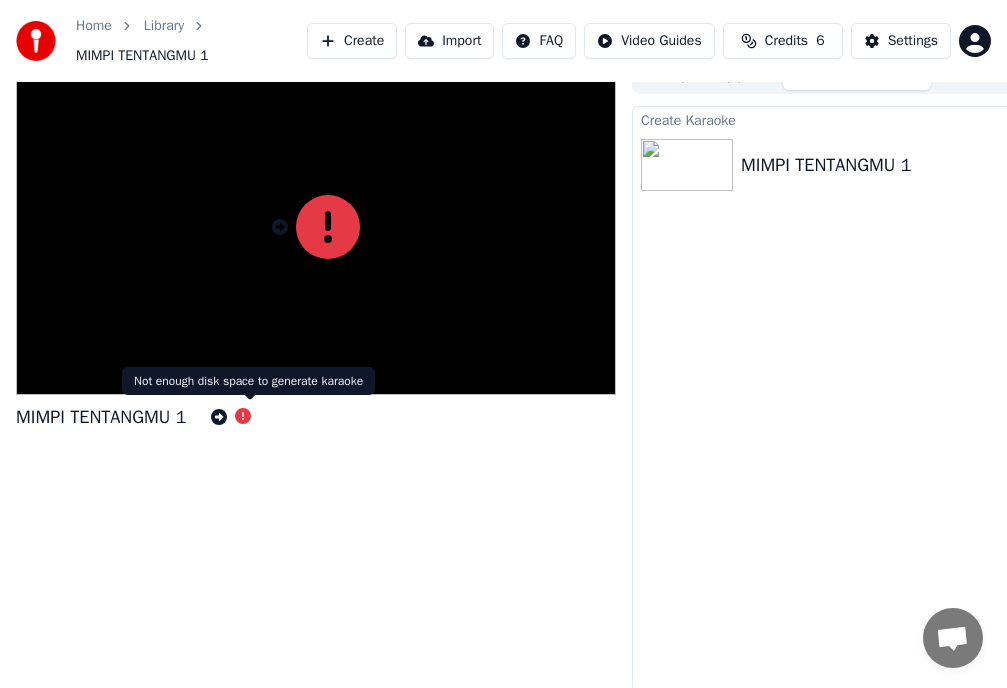 click 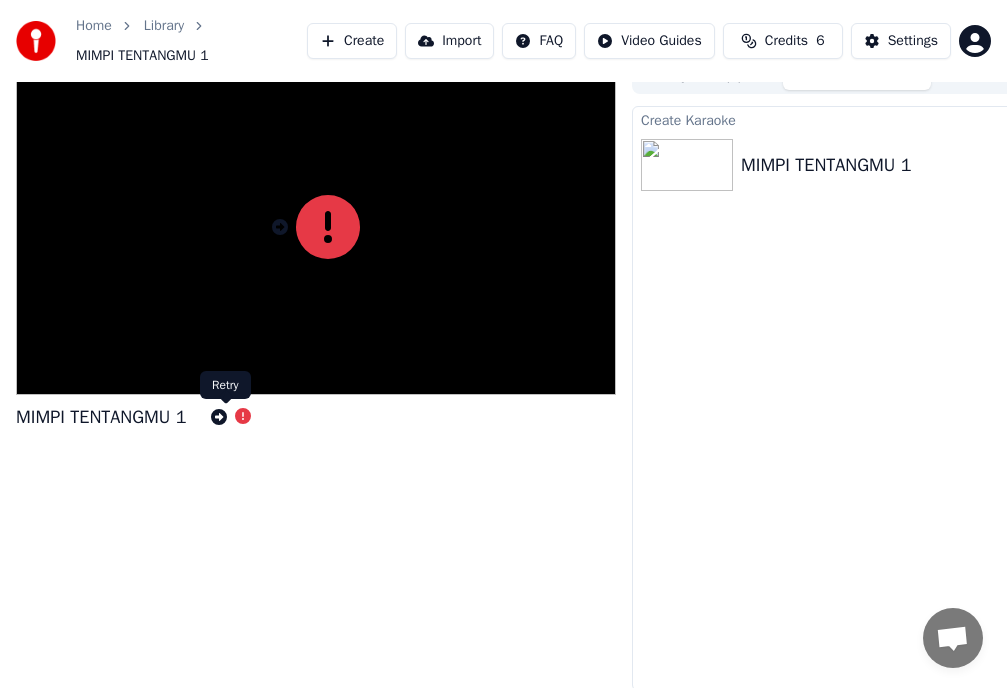 click 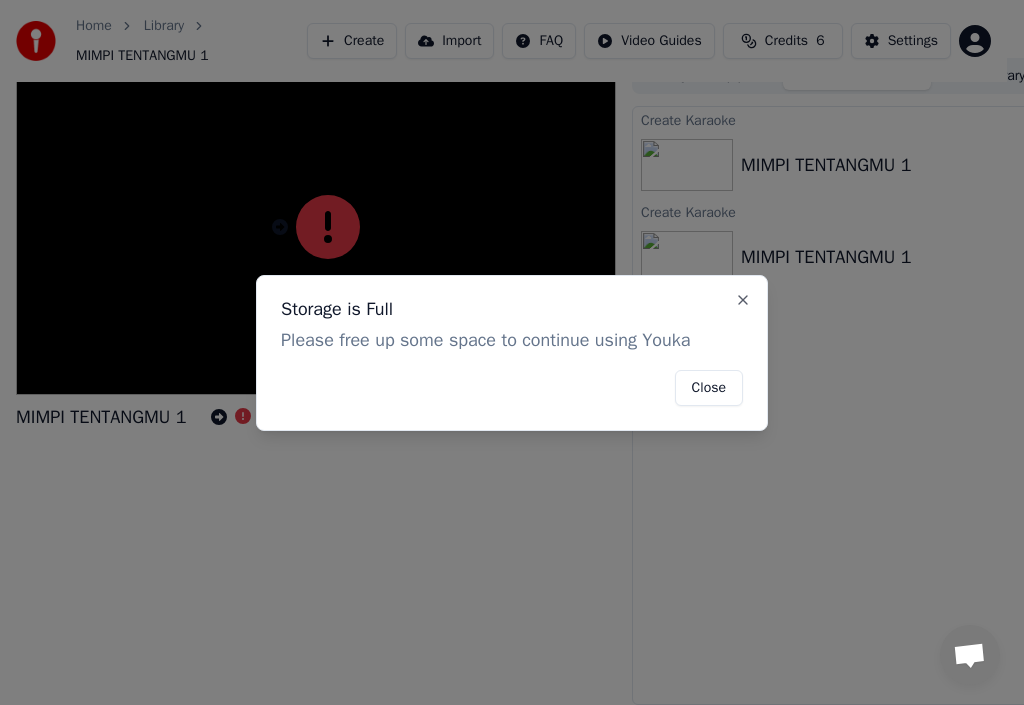 drag, startPoint x: 706, startPoint y: 386, endPoint x: 685, endPoint y: 362, distance: 31.890438 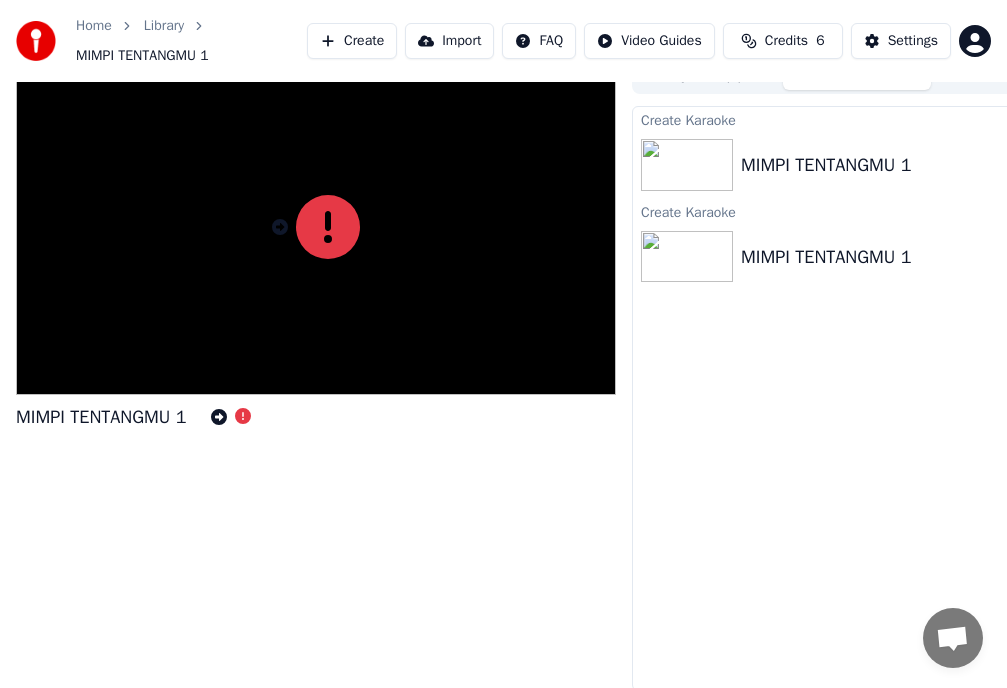 click on "Credits" at bounding box center [786, 41] 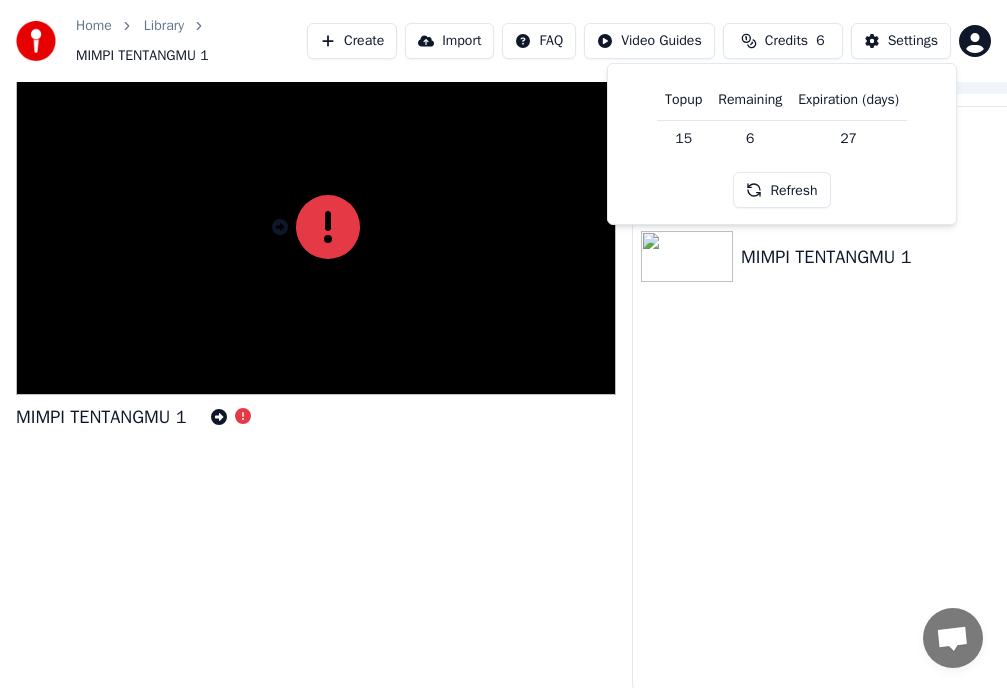 click on "6" at bounding box center [750, 138] 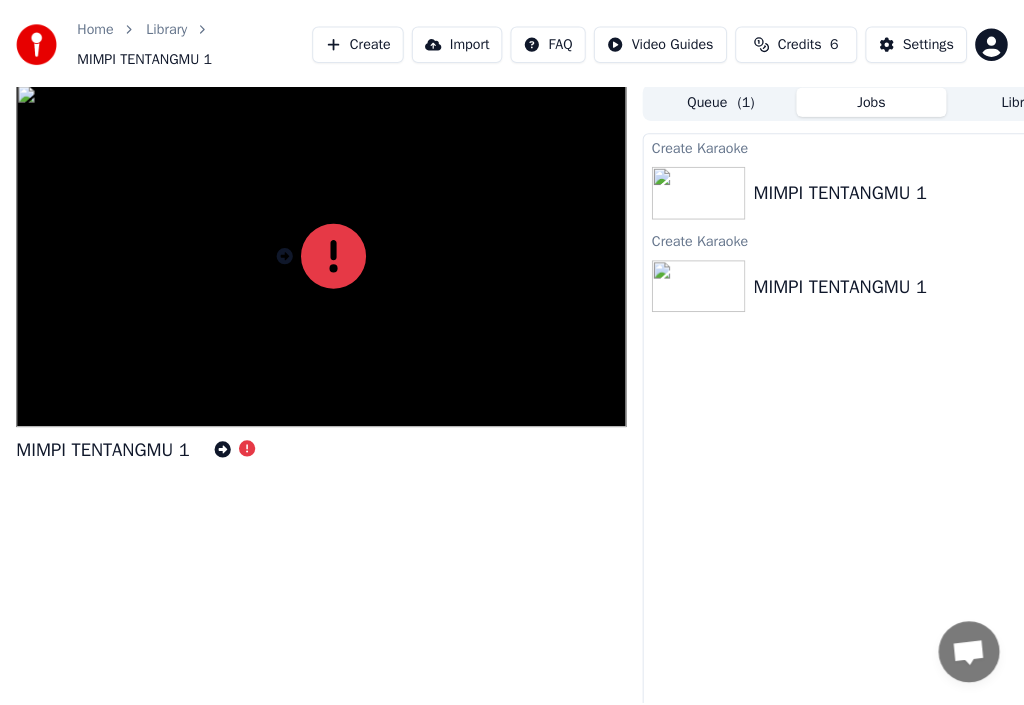 scroll, scrollTop: 0, scrollLeft: 0, axis: both 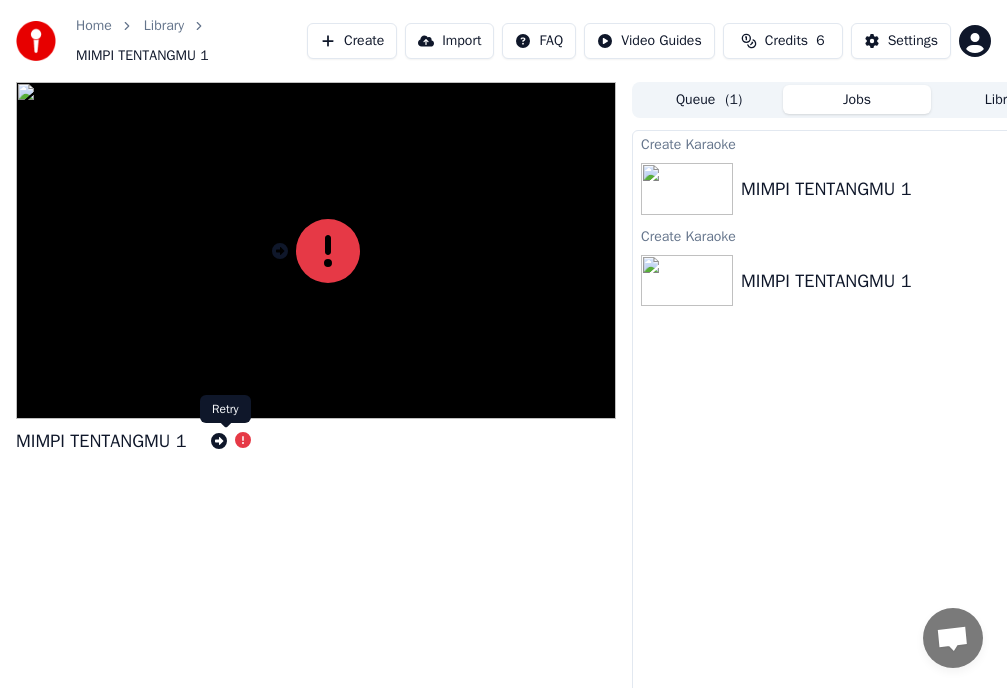 click 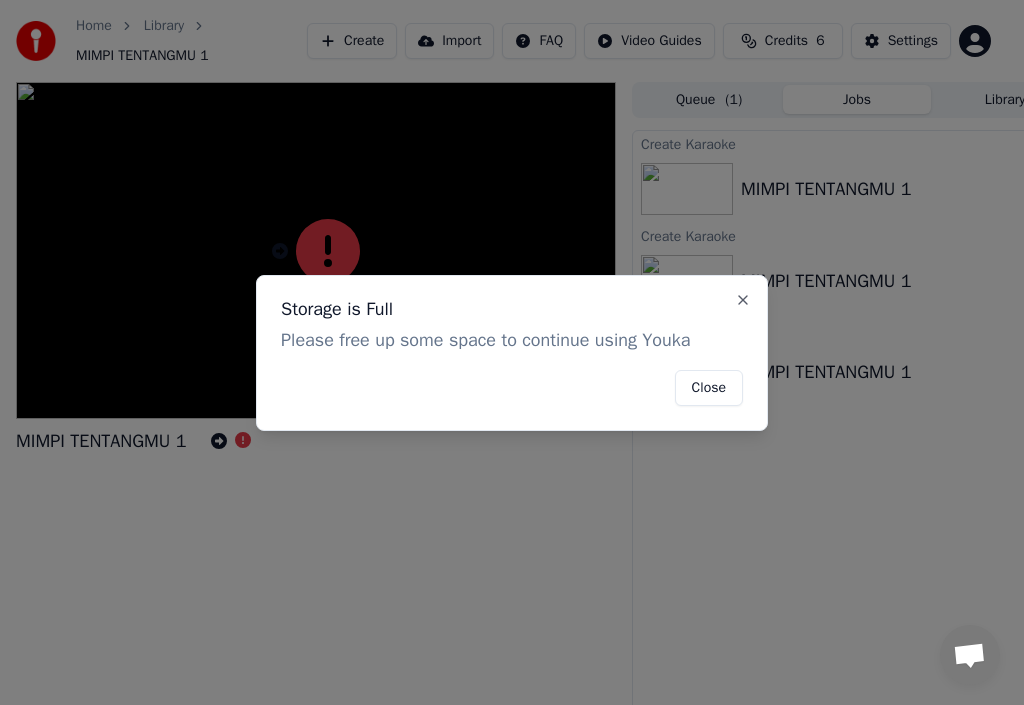 click on "Close" at bounding box center (709, 388) 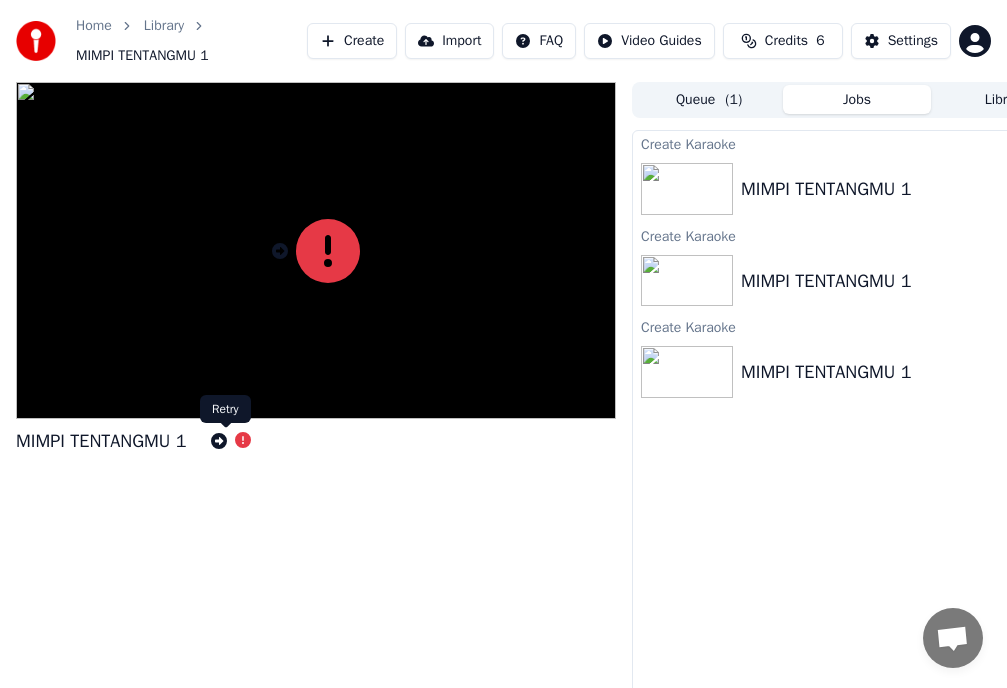 click 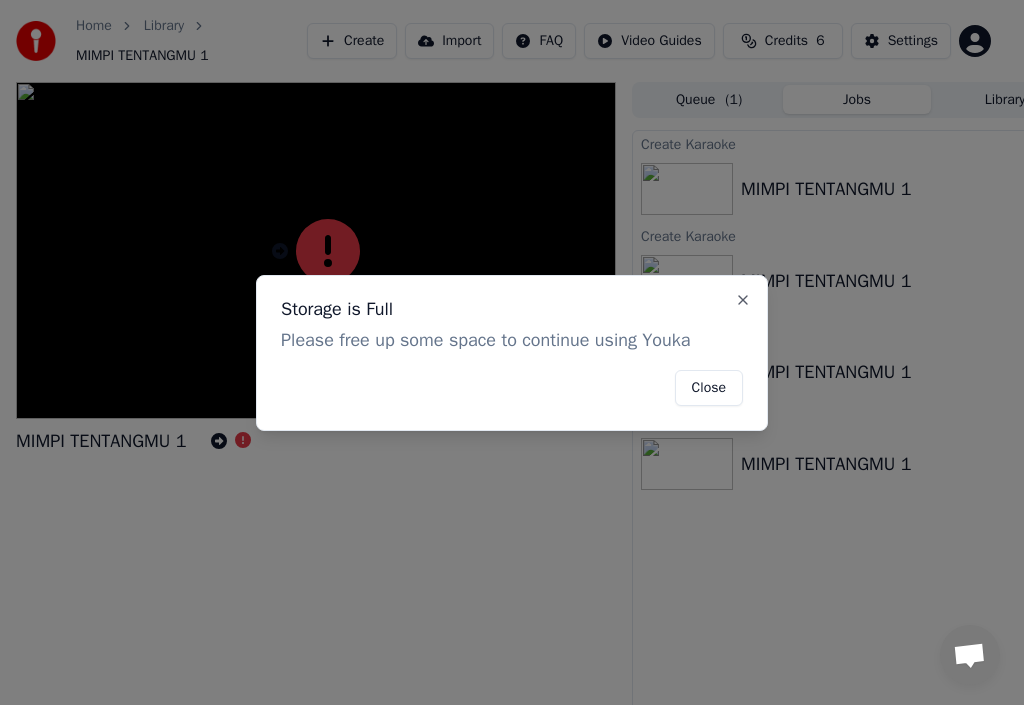 click on "Close" at bounding box center [709, 388] 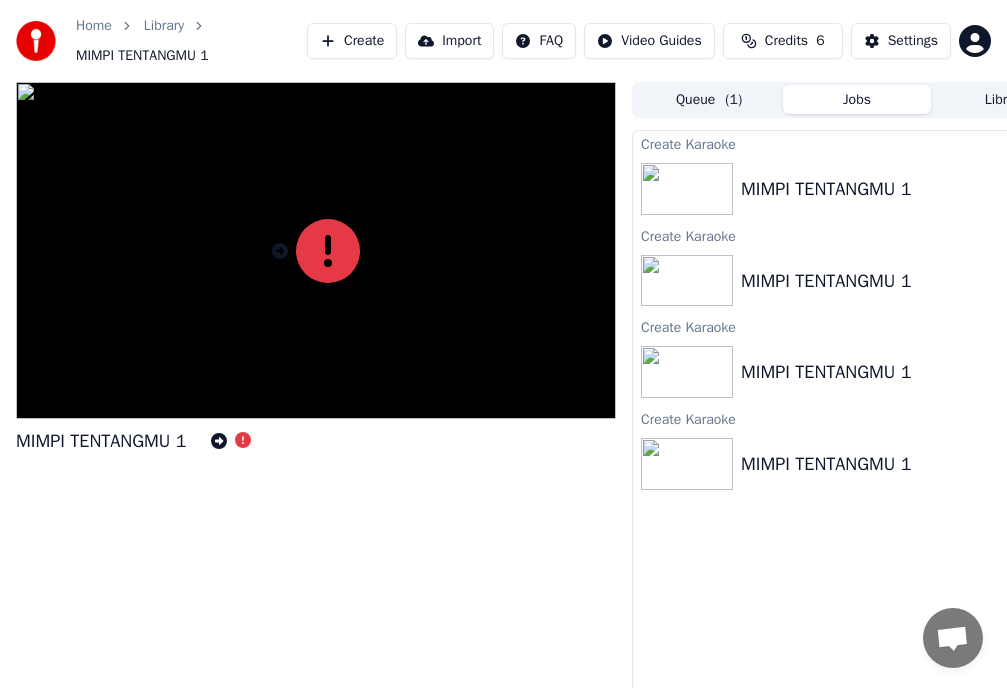 click on "MIMPI TENTANGMU 1" at bounding box center (826, 372) 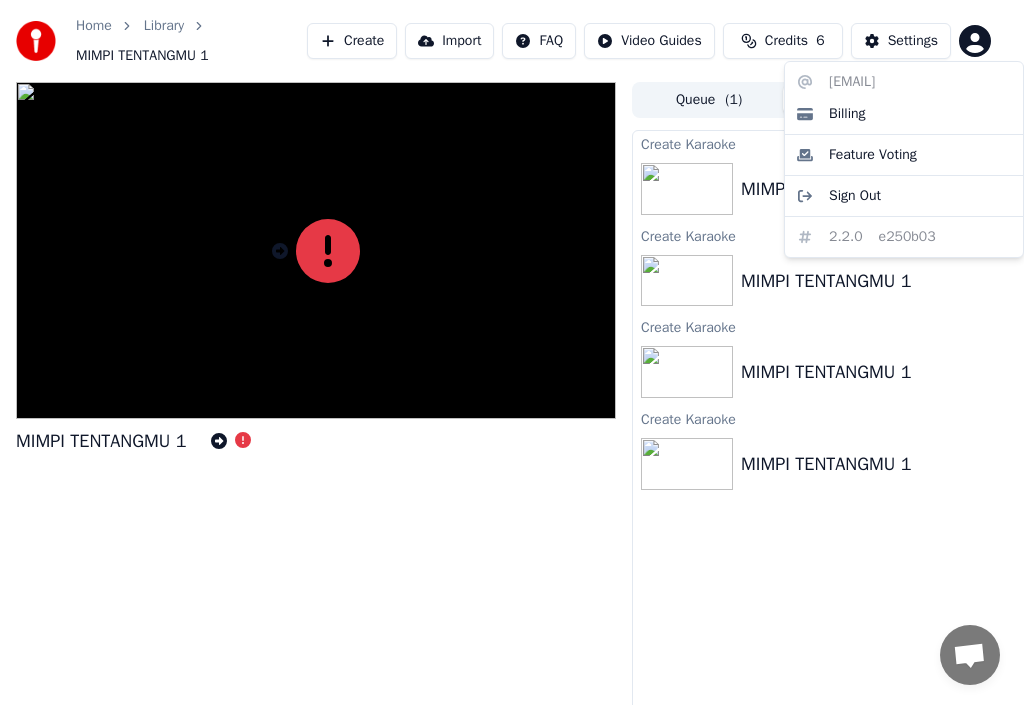 click on "Home Library MIMPI TENTANGMU 1 Create Import FAQ Video Guides Credits 6 Settings MIMPI TENTANGMU 1 Queue ( 1 ) Jobs Library Create Karaoke MIMPI TENTANGMU 1 Create Karaoke MIMPI TENTANGMU 1 Create Karaoke MIMPI TENTANGMU 1 Create Karaoke MIMPI TENTANGMU 1 [EMAIL] Billing Feature Voting Sign Out 2.2.0 e250b03" at bounding box center (512, 352) 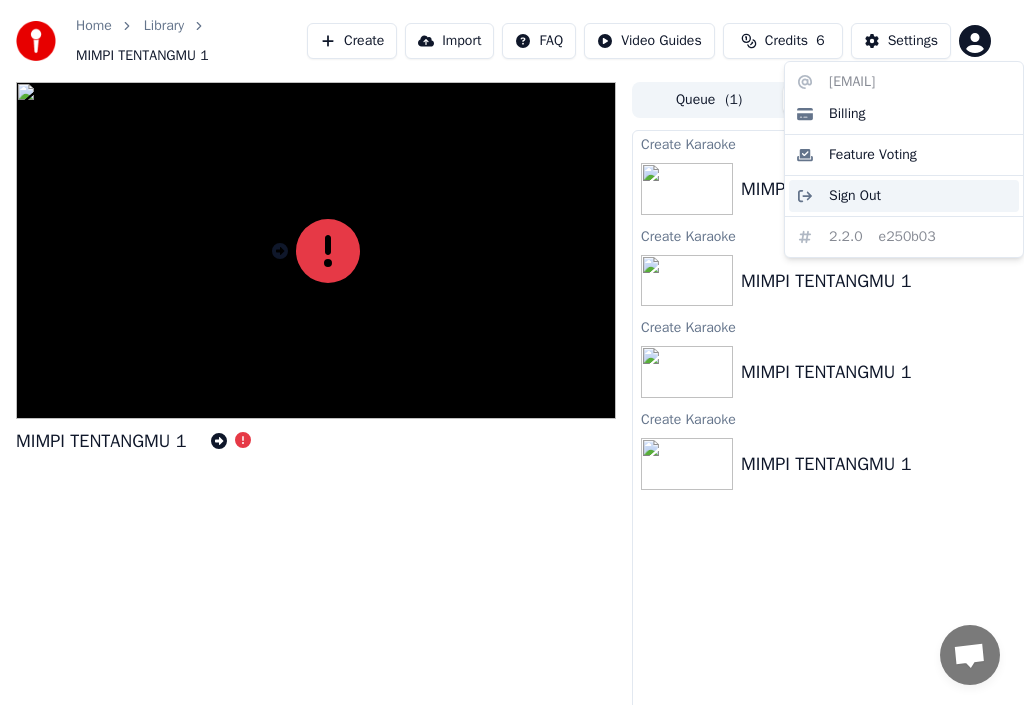 click on "Sign Out" at bounding box center (855, 196) 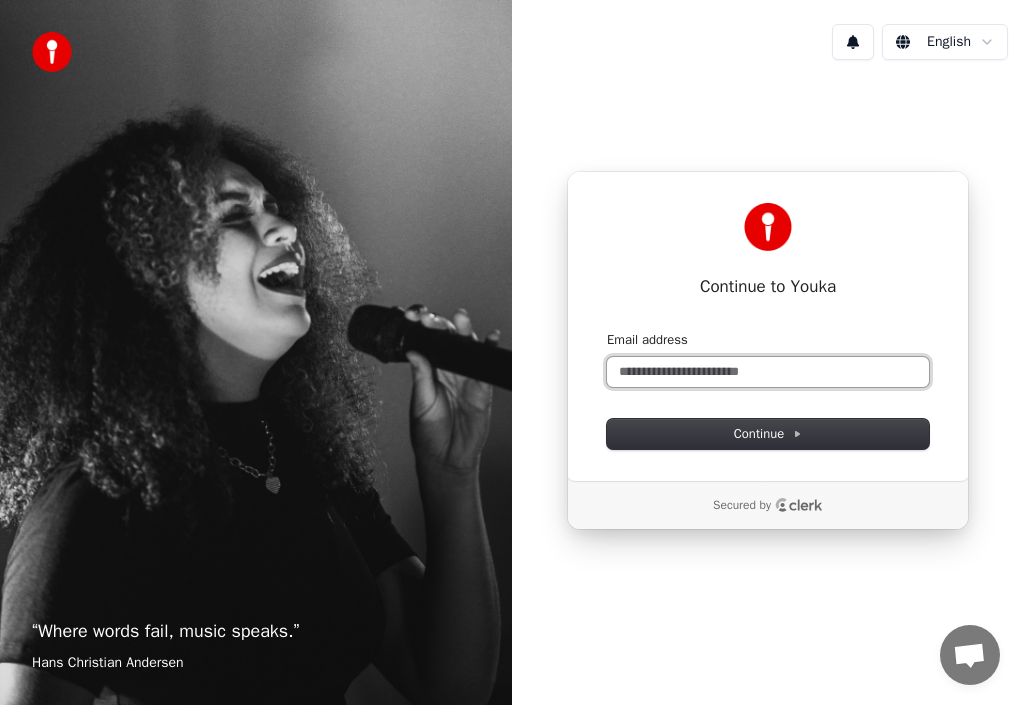 click on "Email address" at bounding box center (768, 372) 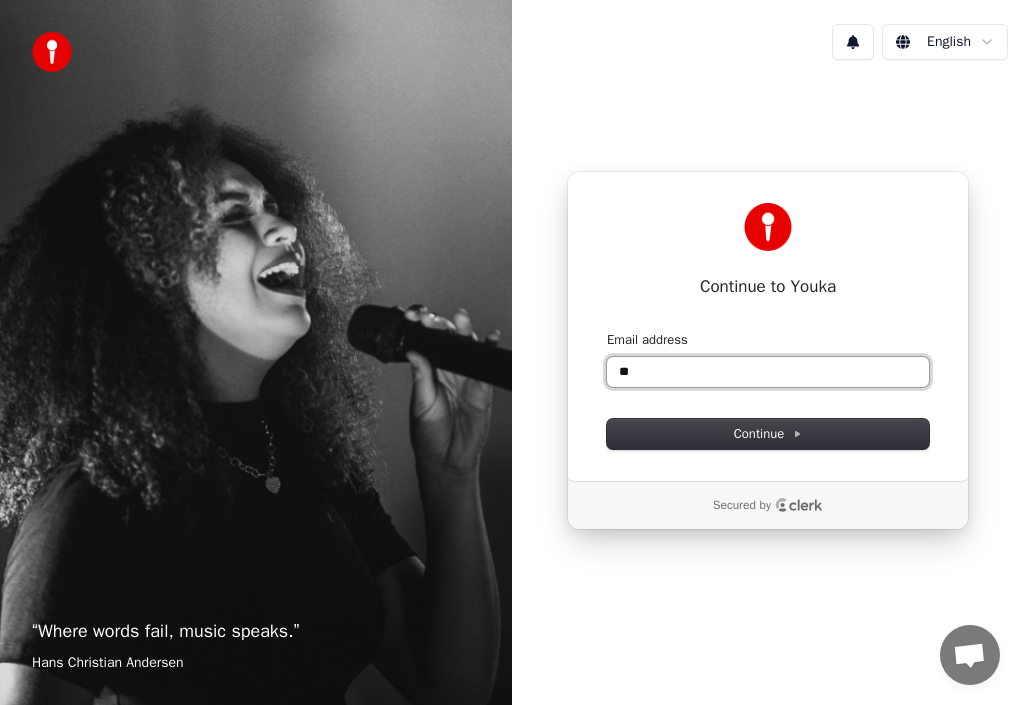 type on "*" 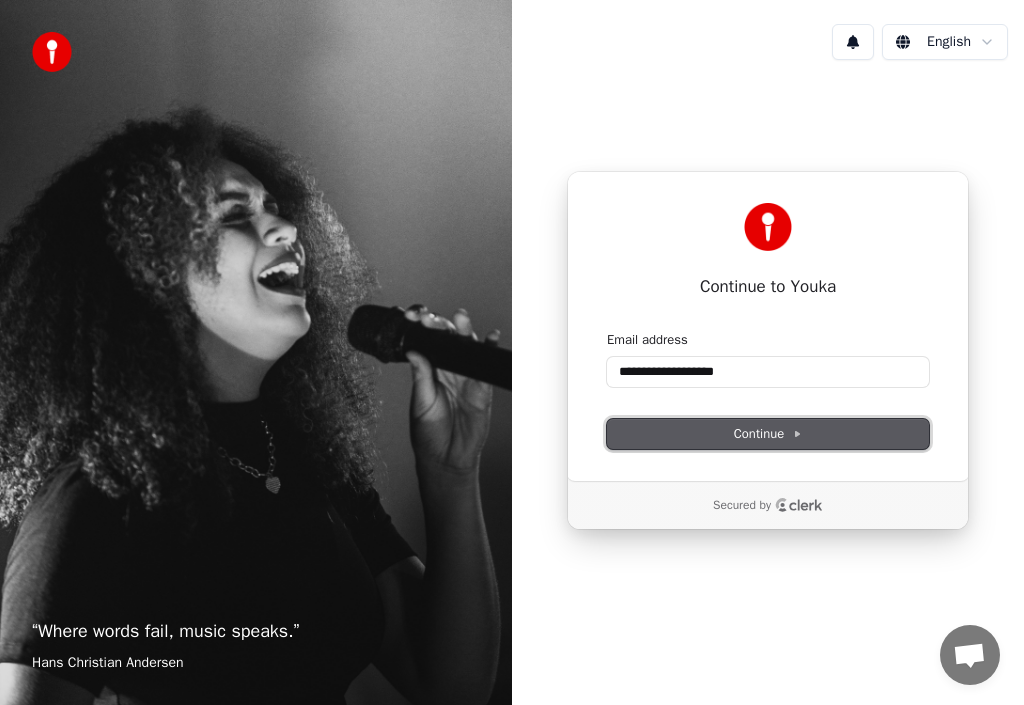 click on "Continue" at bounding box center (768, 434) 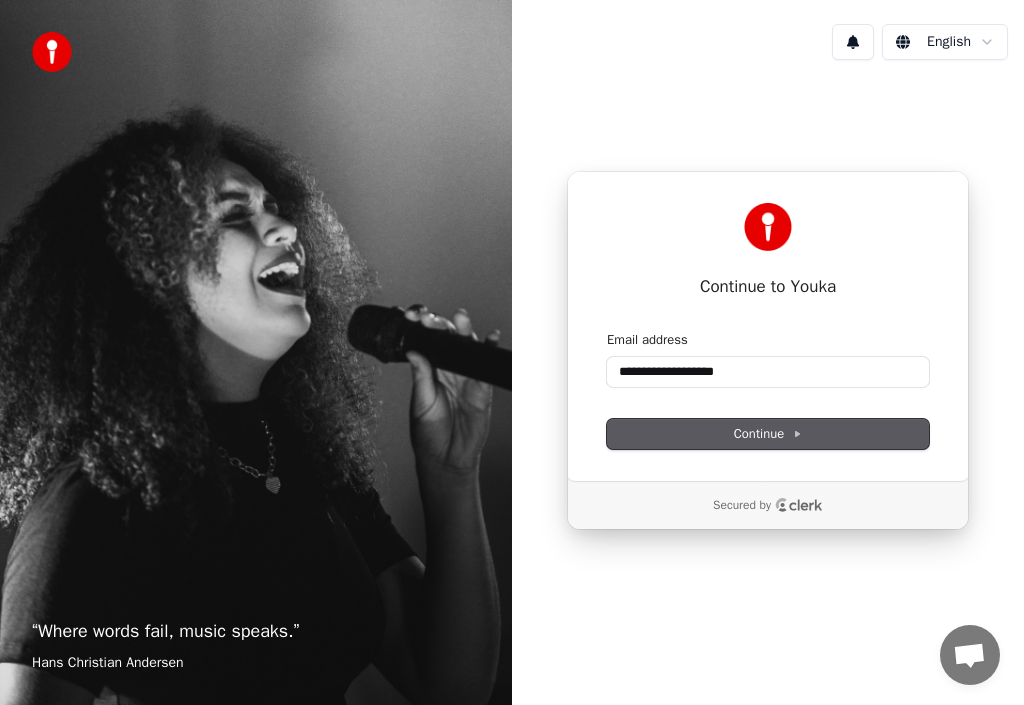type on "**********" 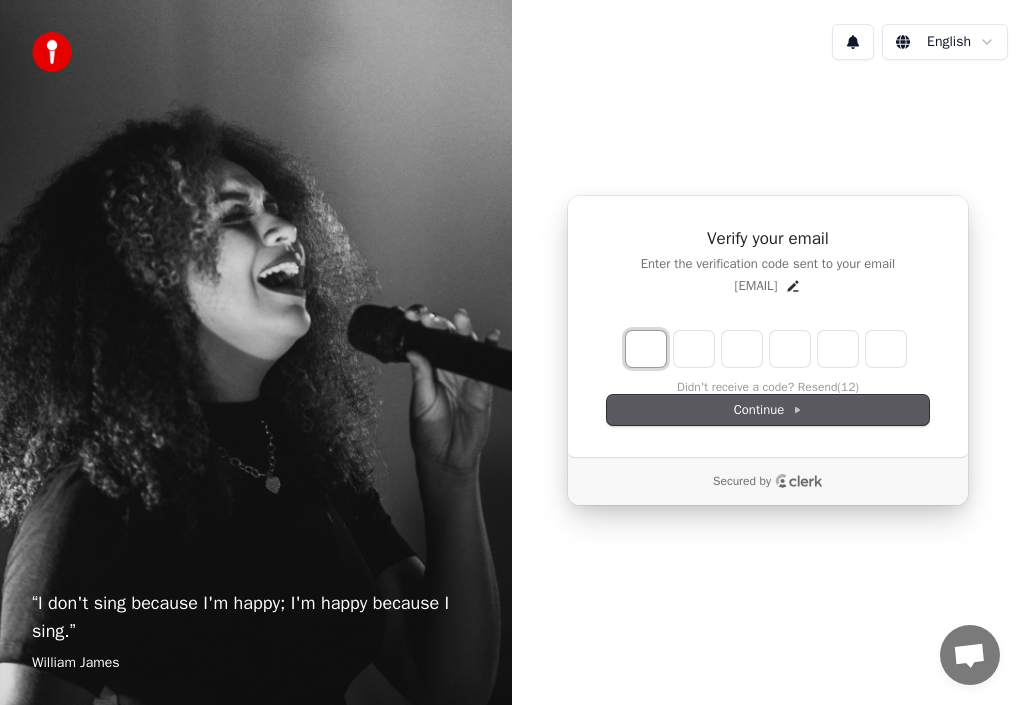 type on "*" 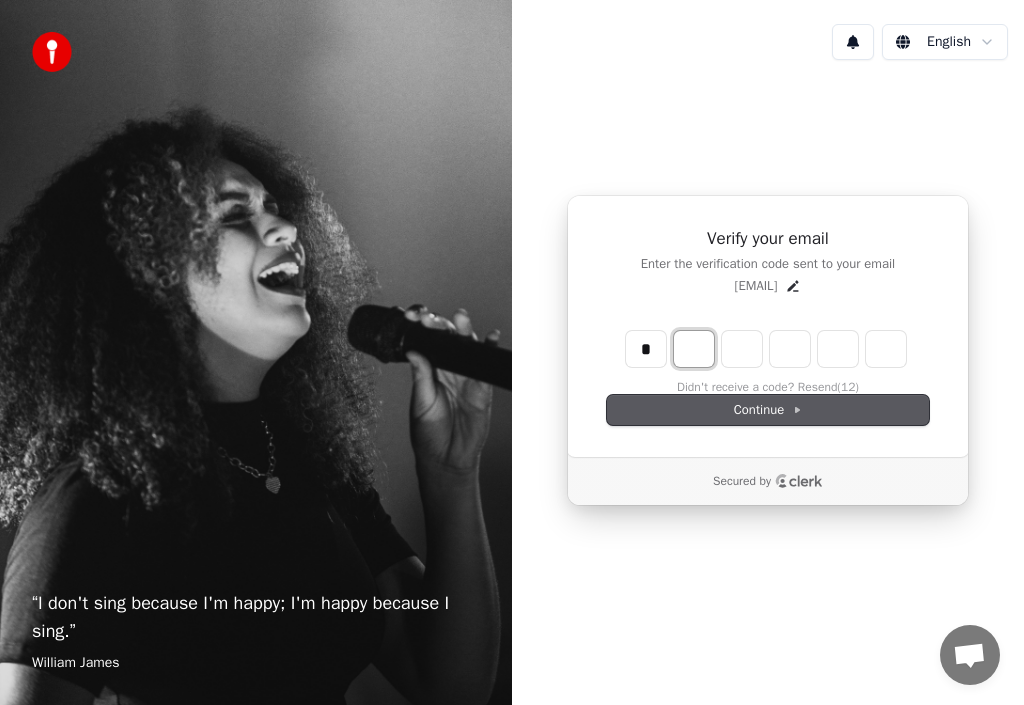 type on "*" 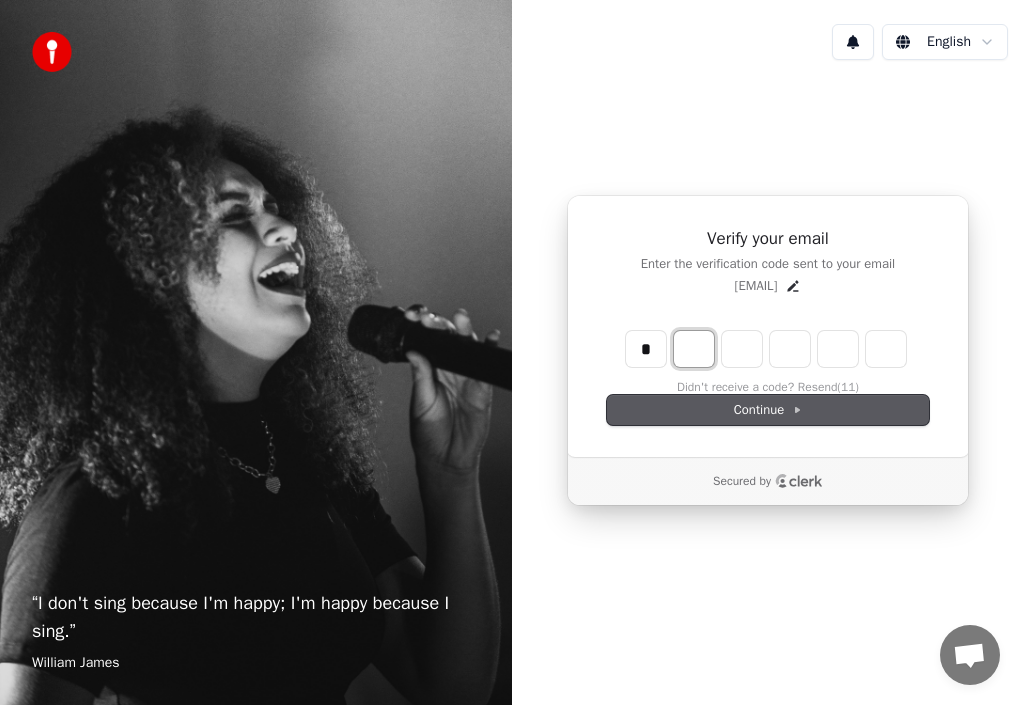 type on "*" 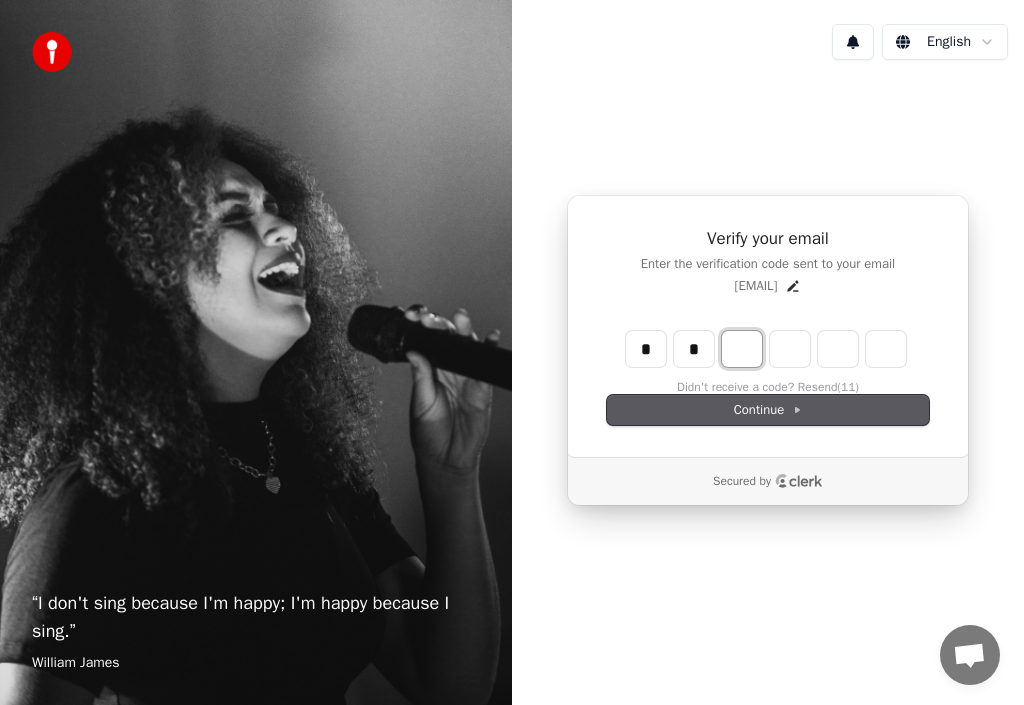 type on "**" 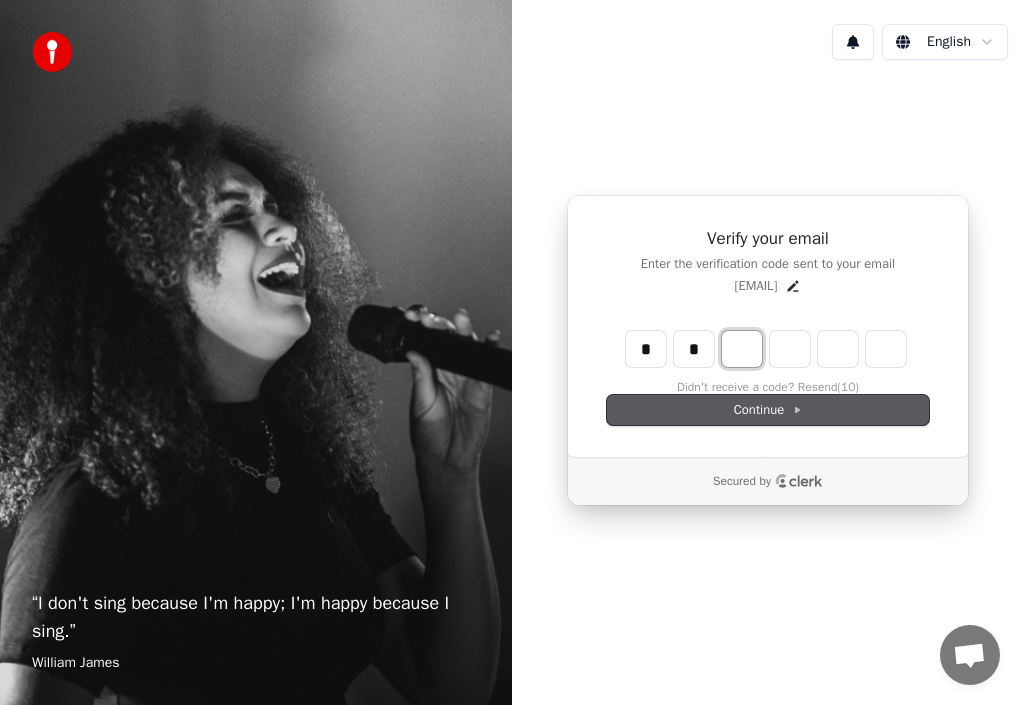 type on "*" 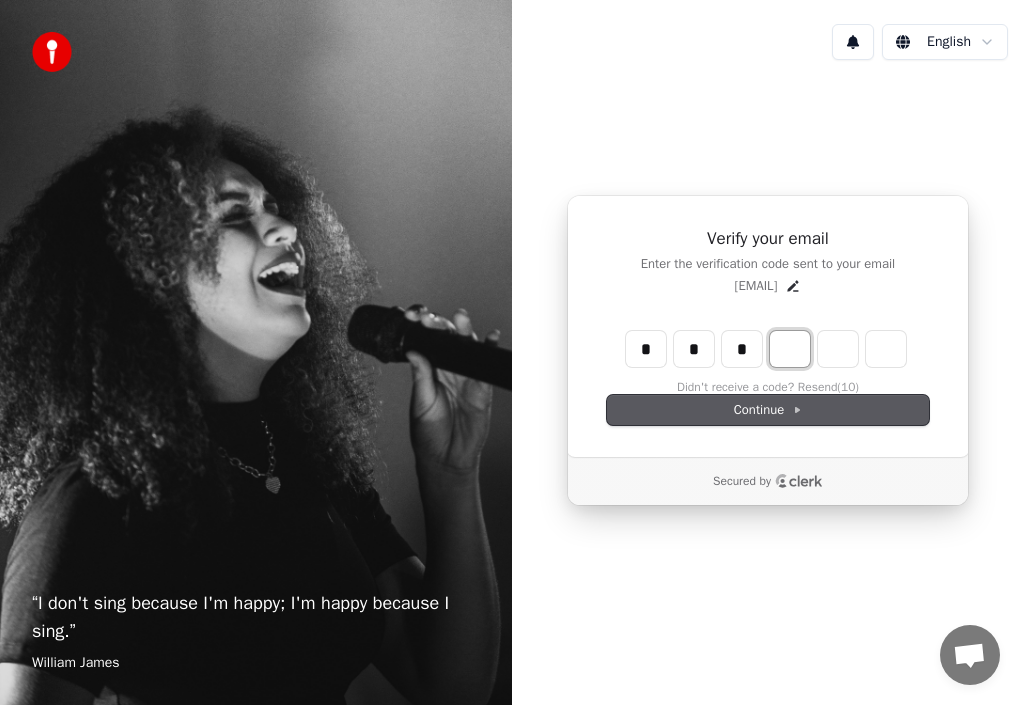 type on "***" 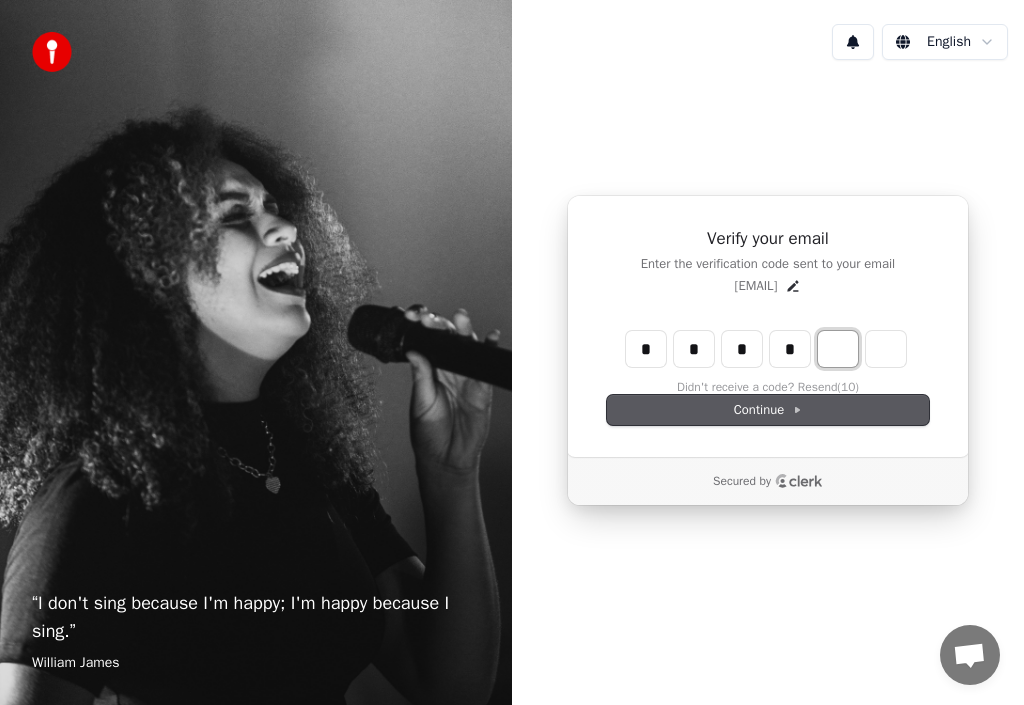 type on "****" 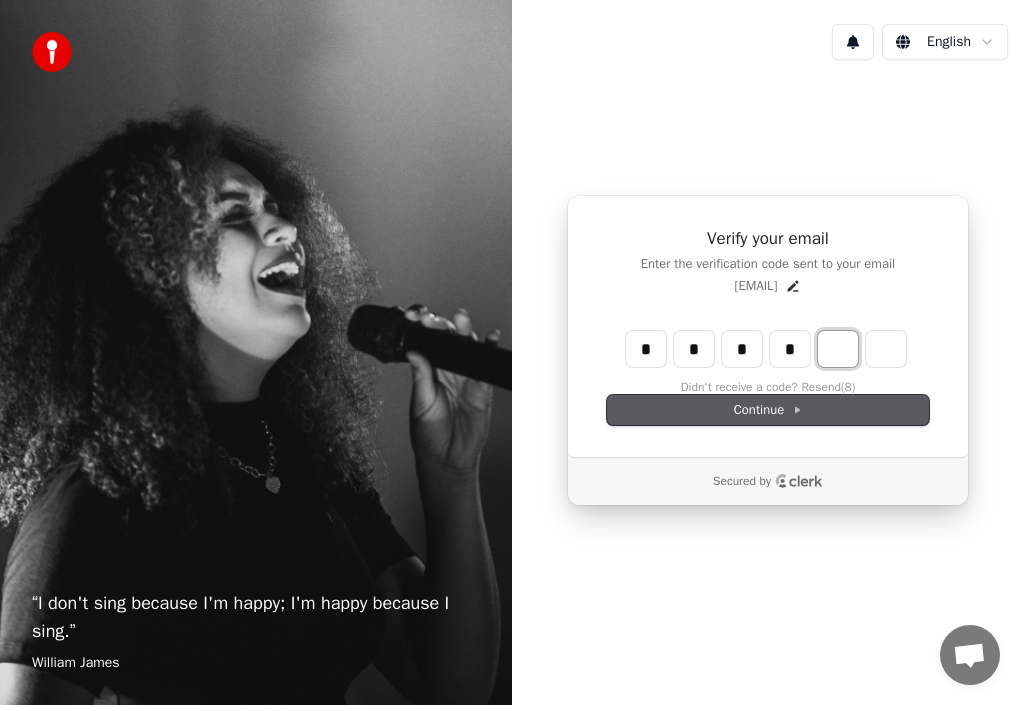 type on "*" 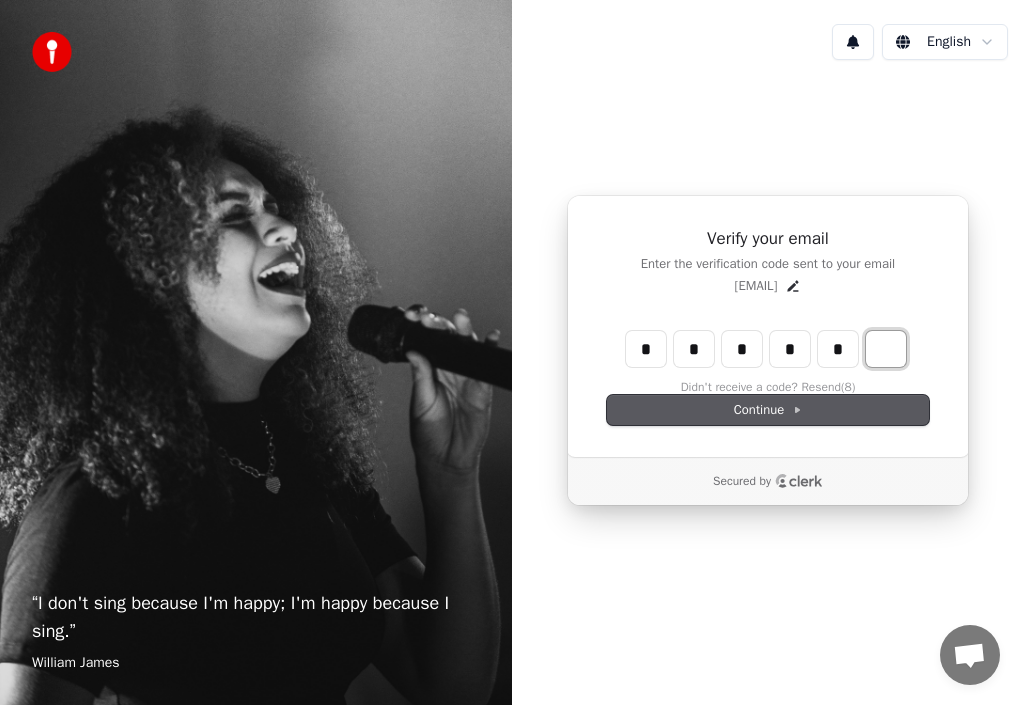 type on "******" 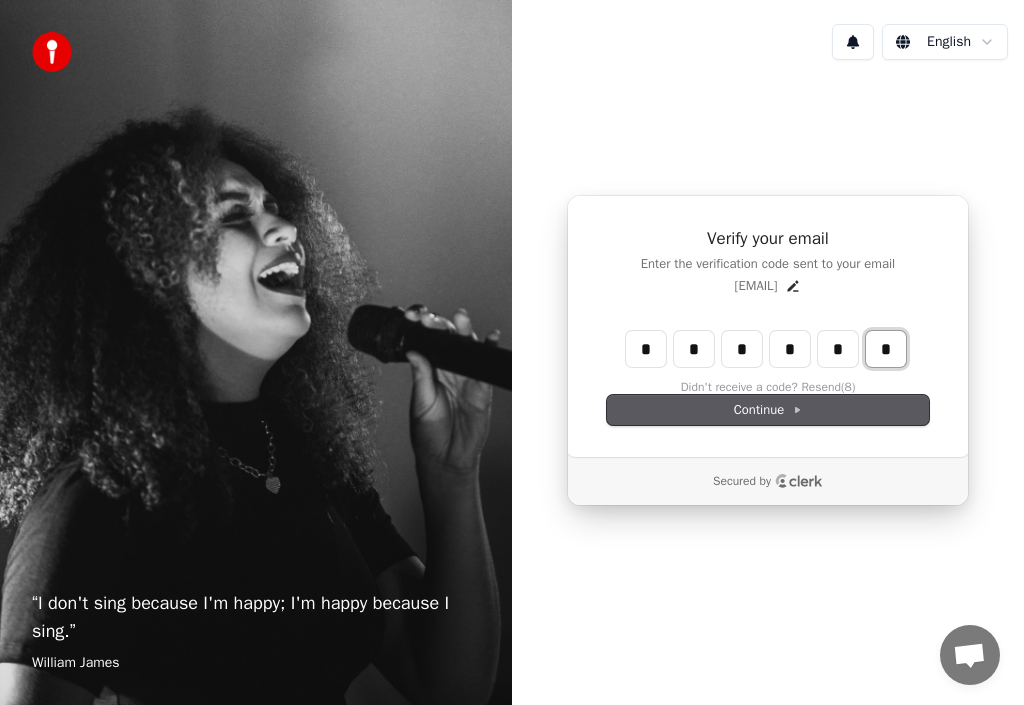 type on "*" 